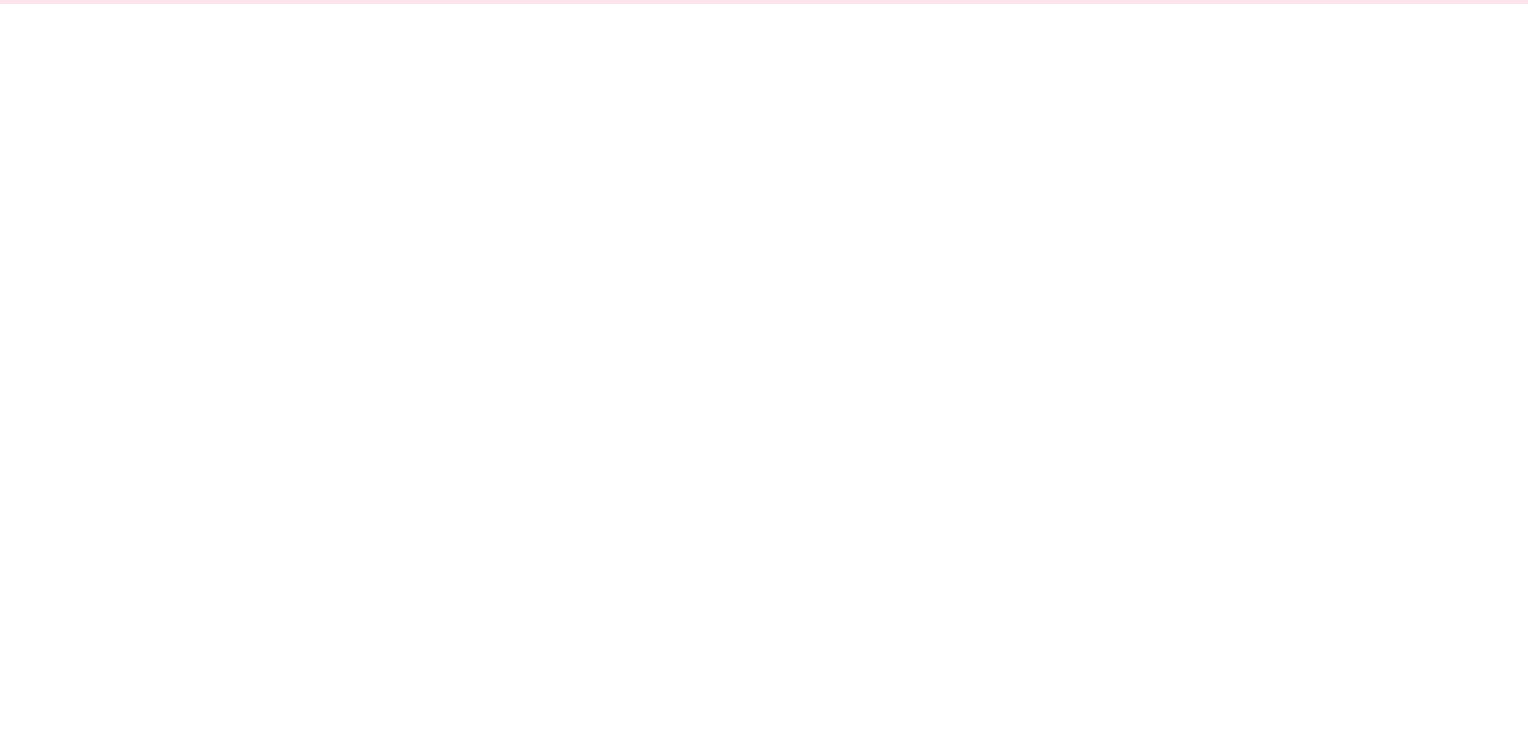 scroll, scrollTop: 0, scrollLeft: 0, axis: both 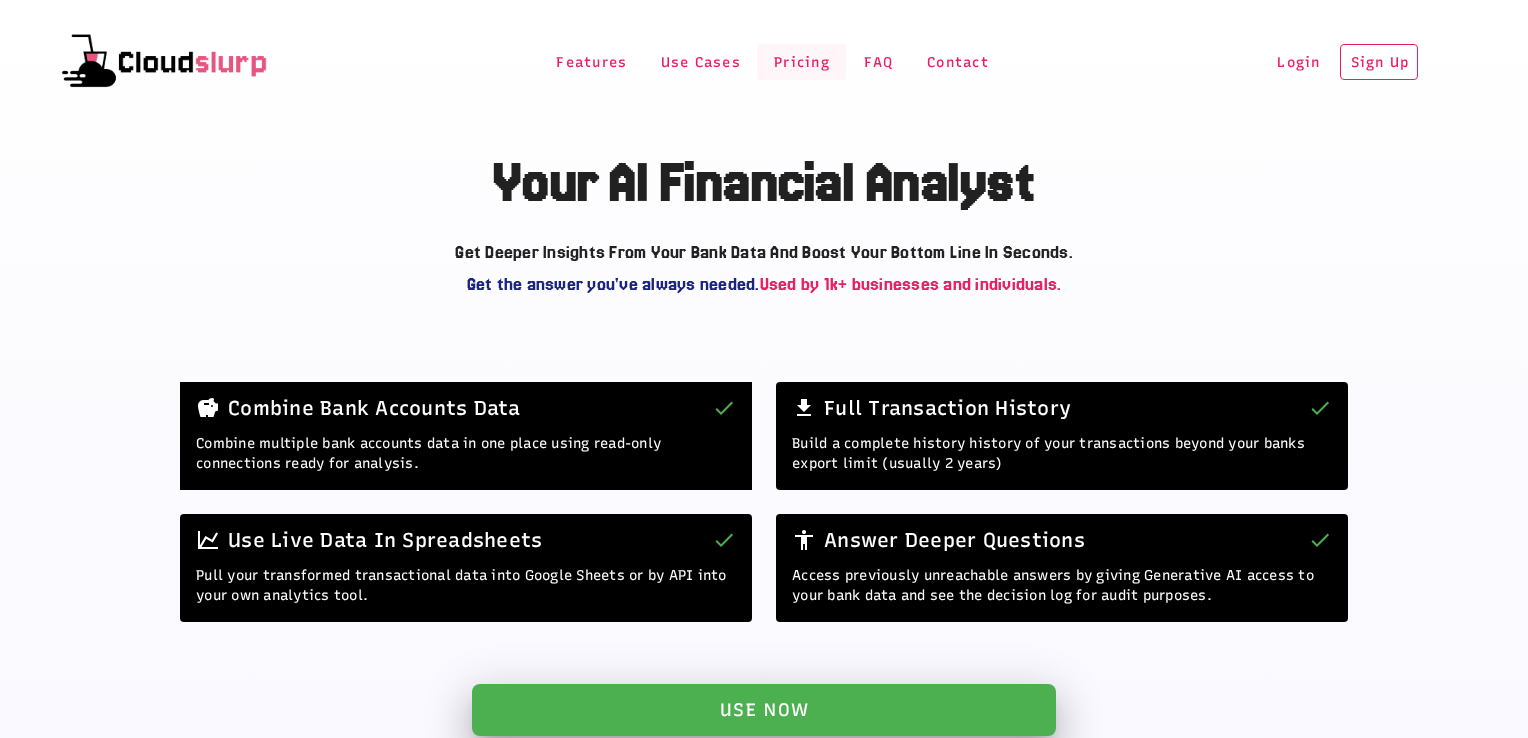 click on "Pricing" 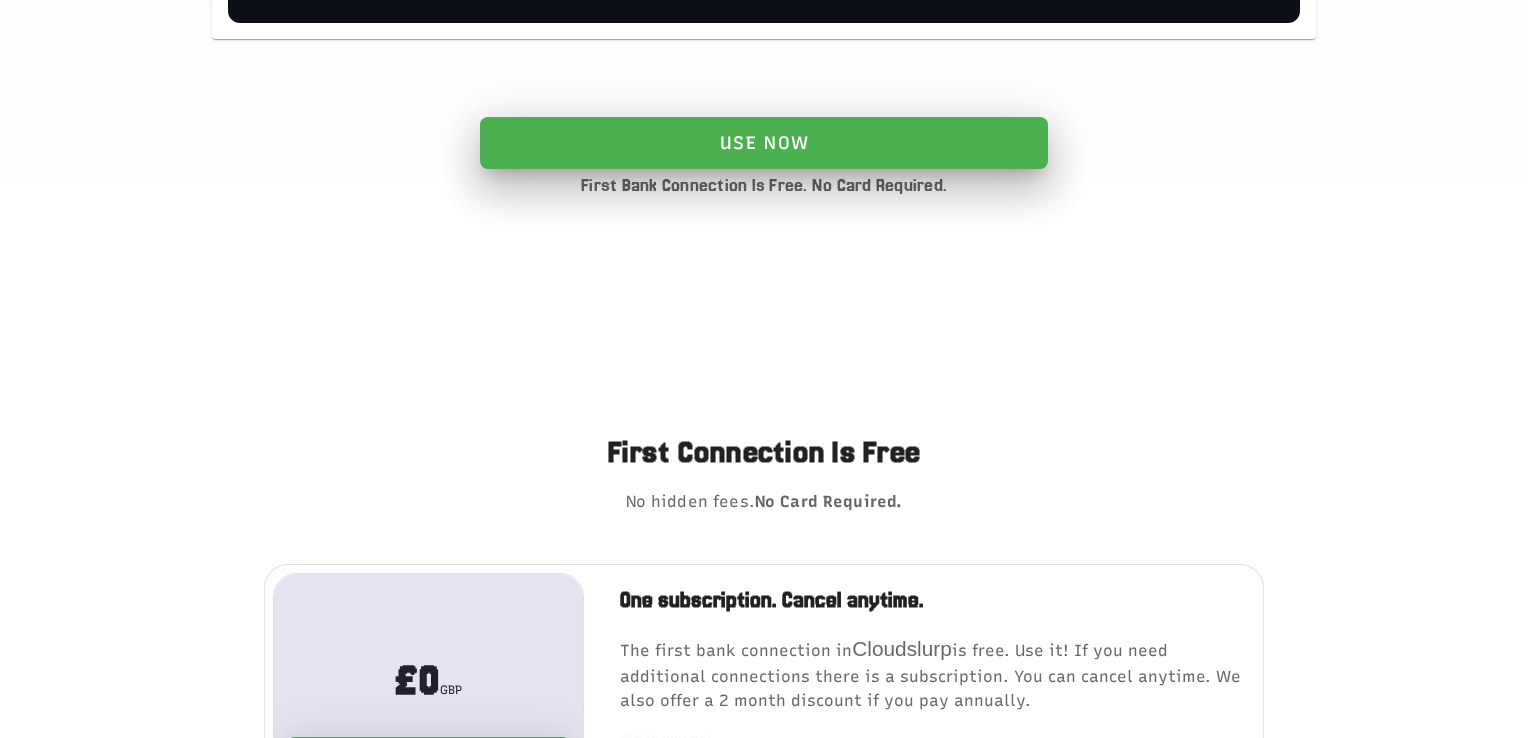 scroll, scrollTop: 3637, scrollLeft: 0, axis: vertical 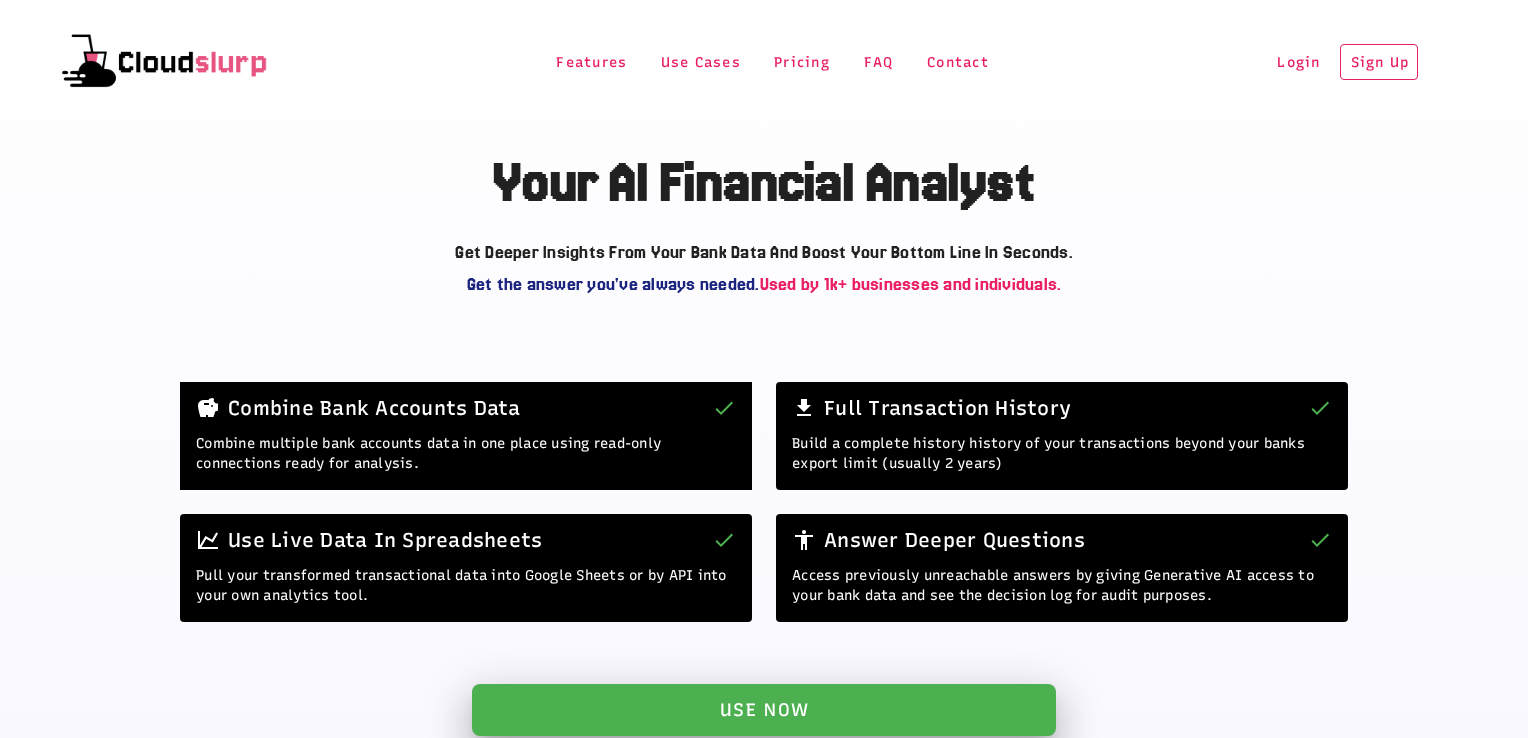 click on "Build a complete history history of your transactions beyond your banks export limit (usually 2 years)" 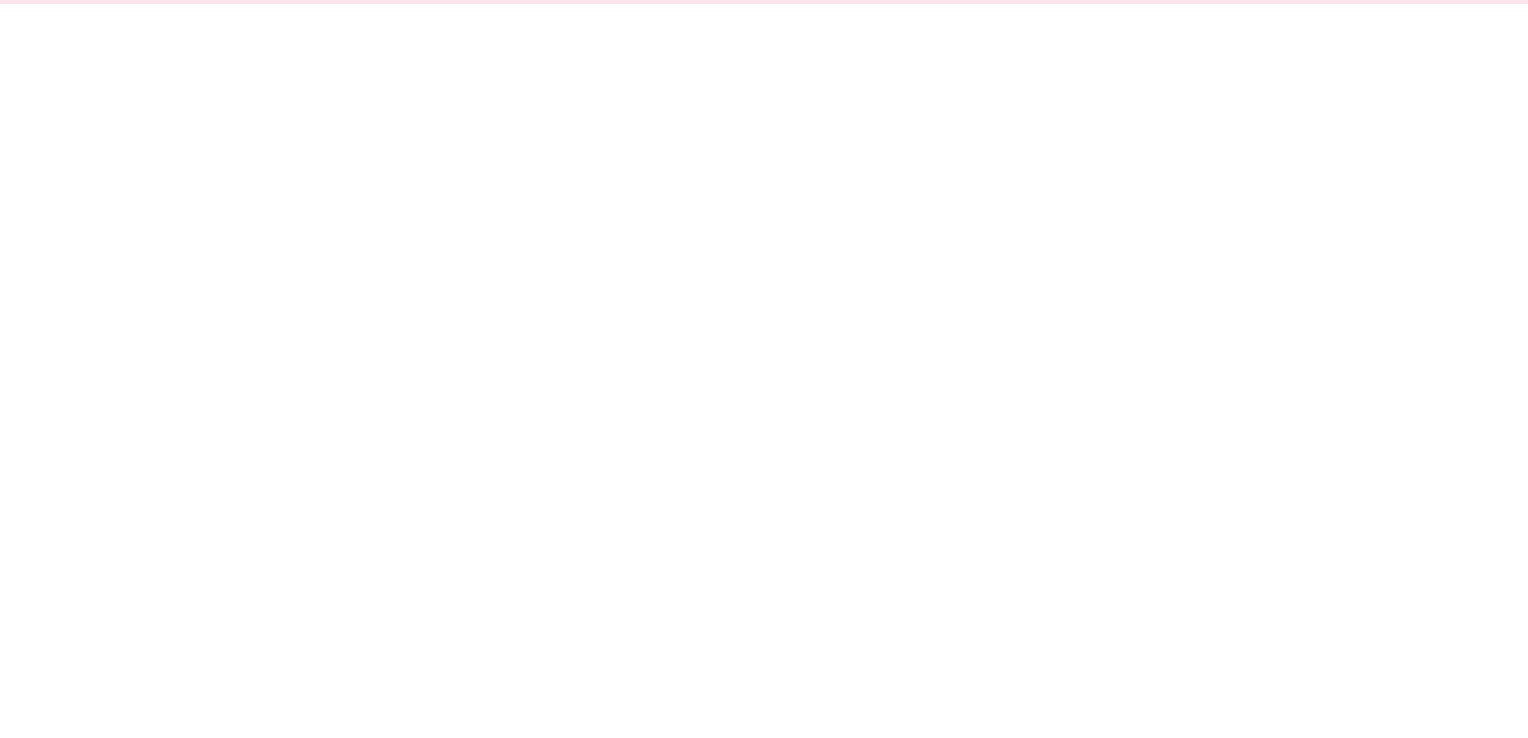 scroll, scrollTop: 0, scrollLeft: 0, axis: both 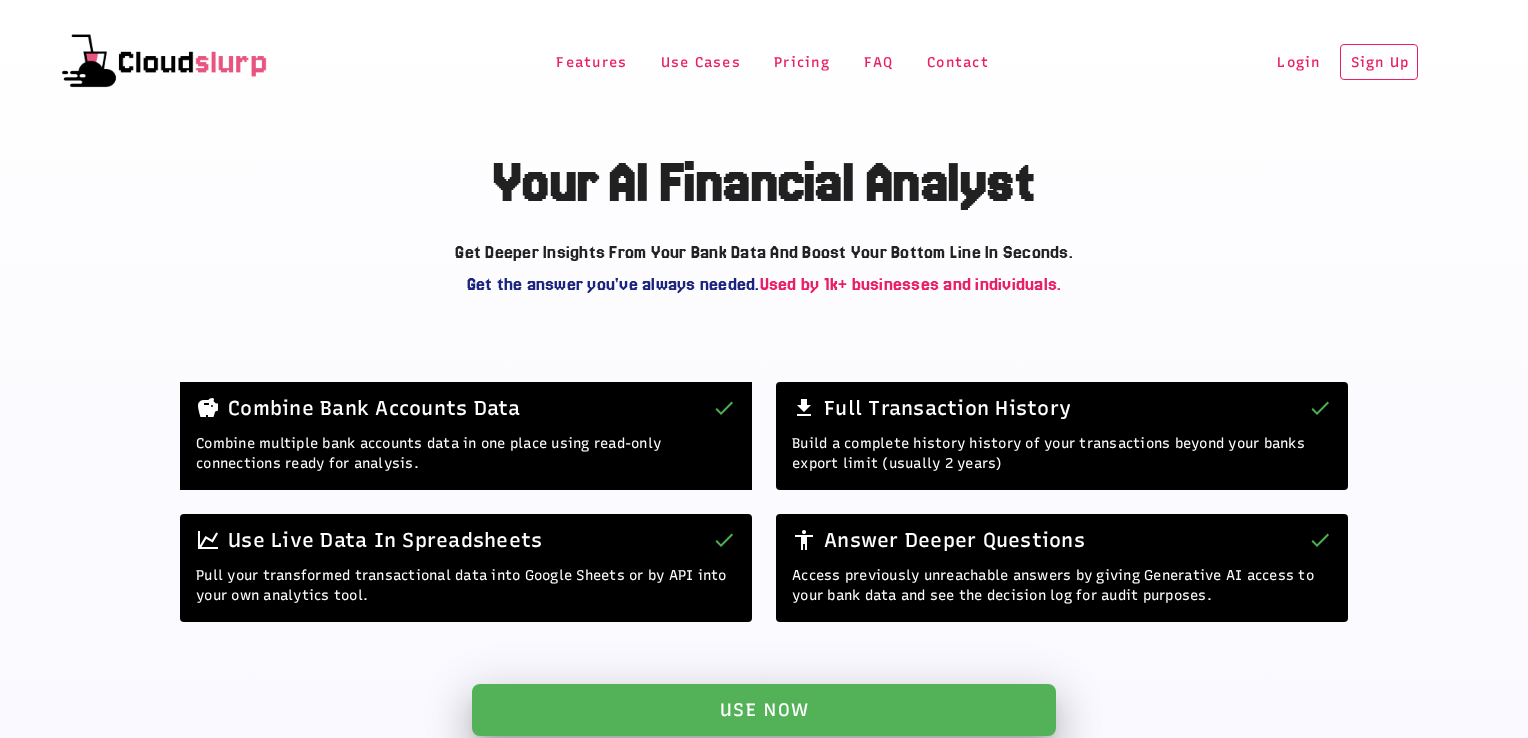 click on "USE Now" at bounding box center [764, 710] 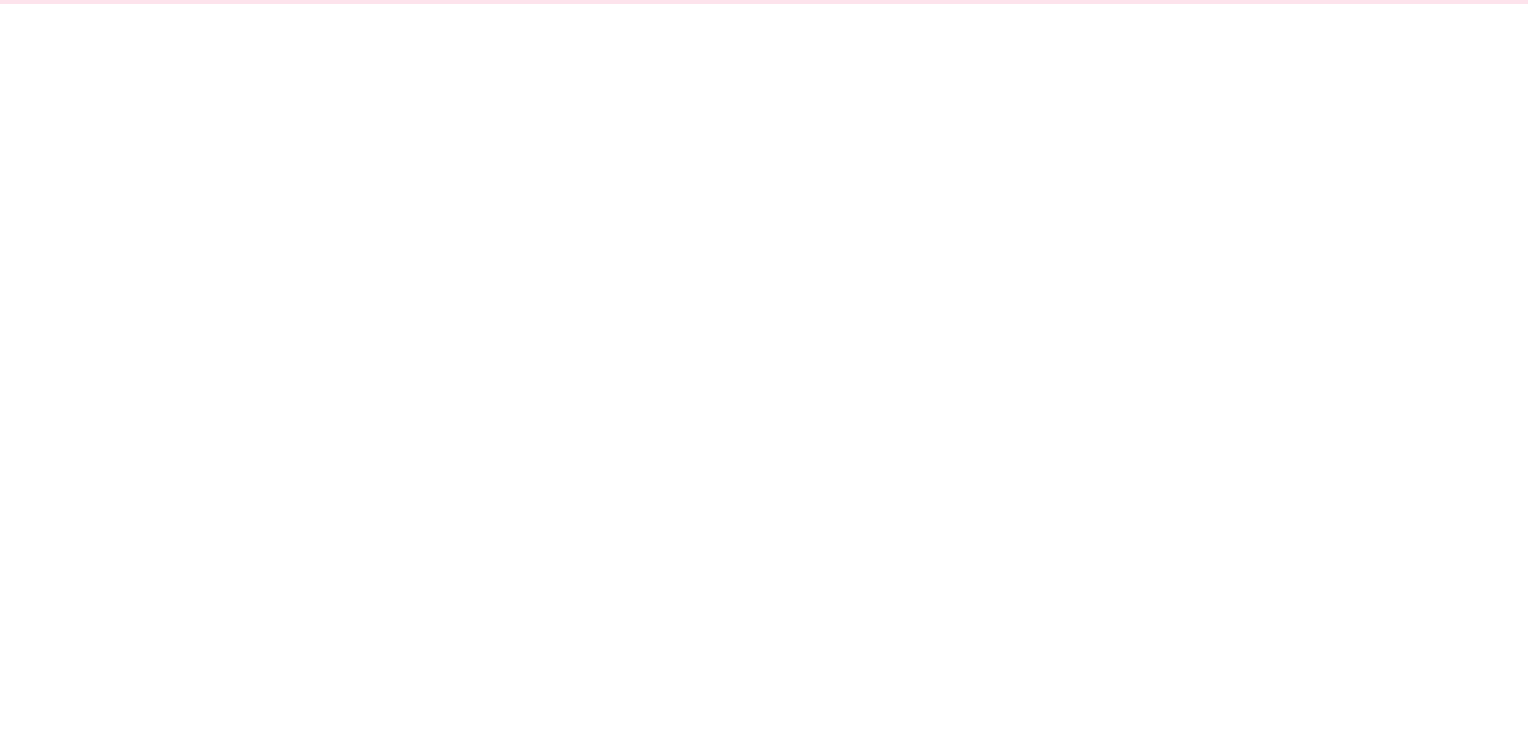 scroll, scrollTop: 0, scrollLeft: 0, axis: both 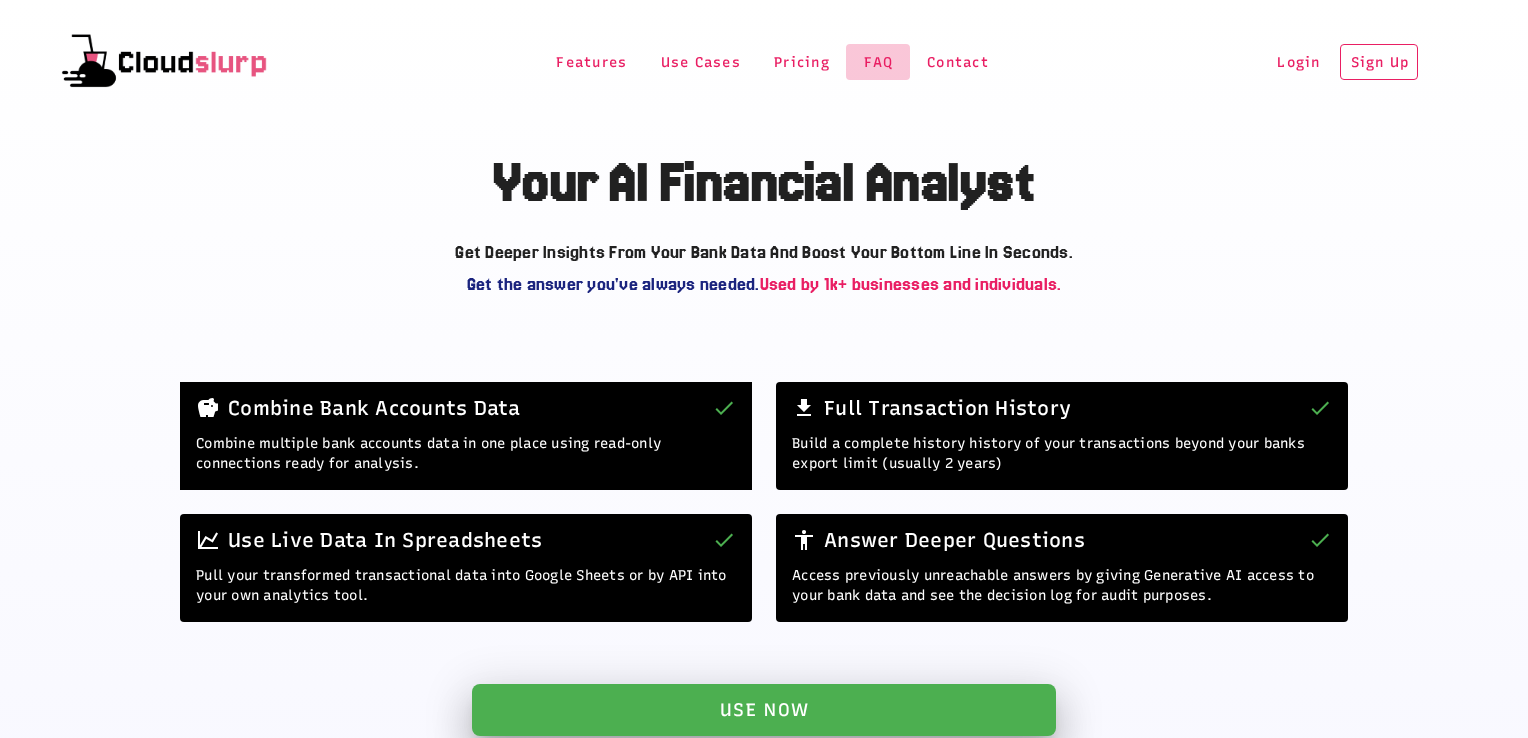 click on "FAQ" at bounding box center [878, 62] 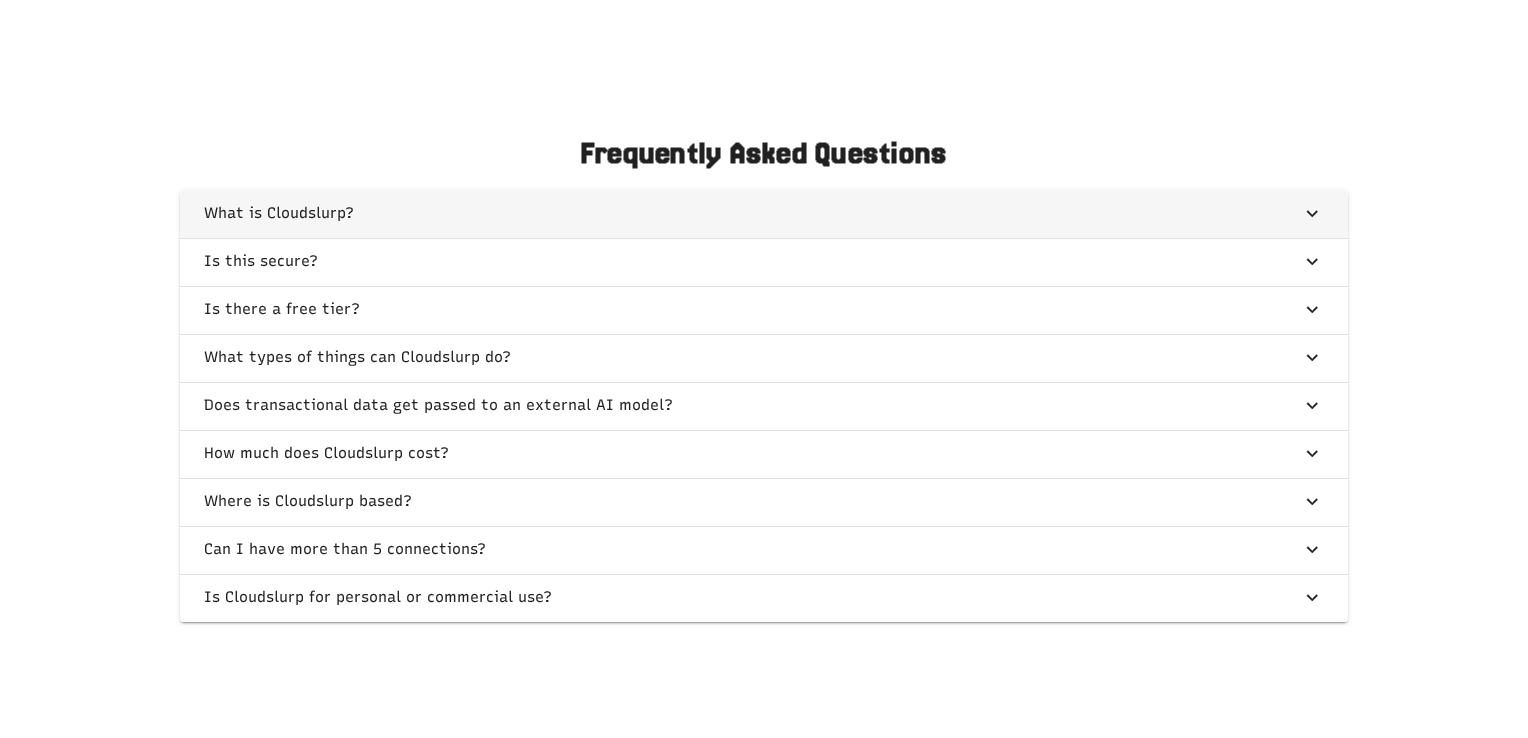 click at bounding box center (764, 214) 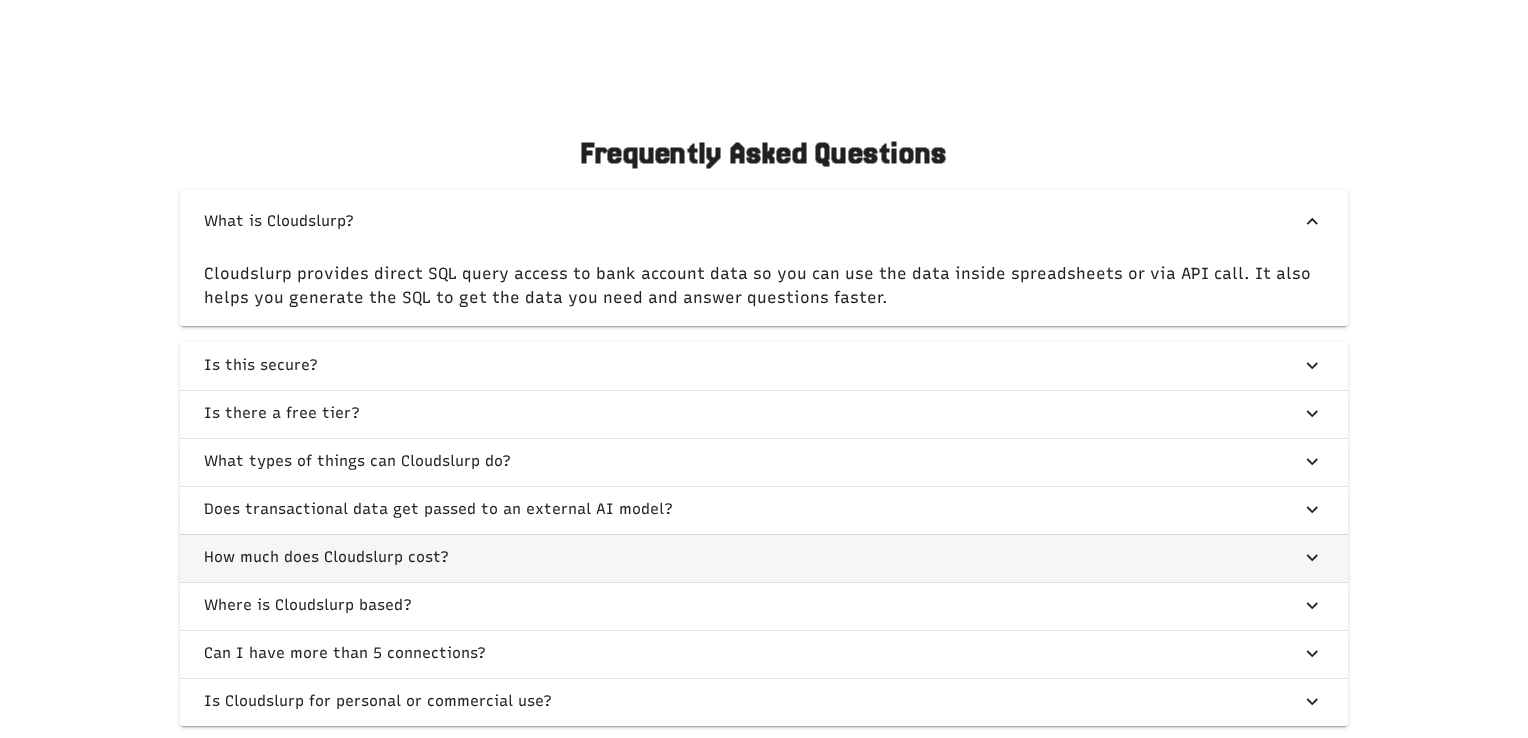 click at bounding box center [764, 558] 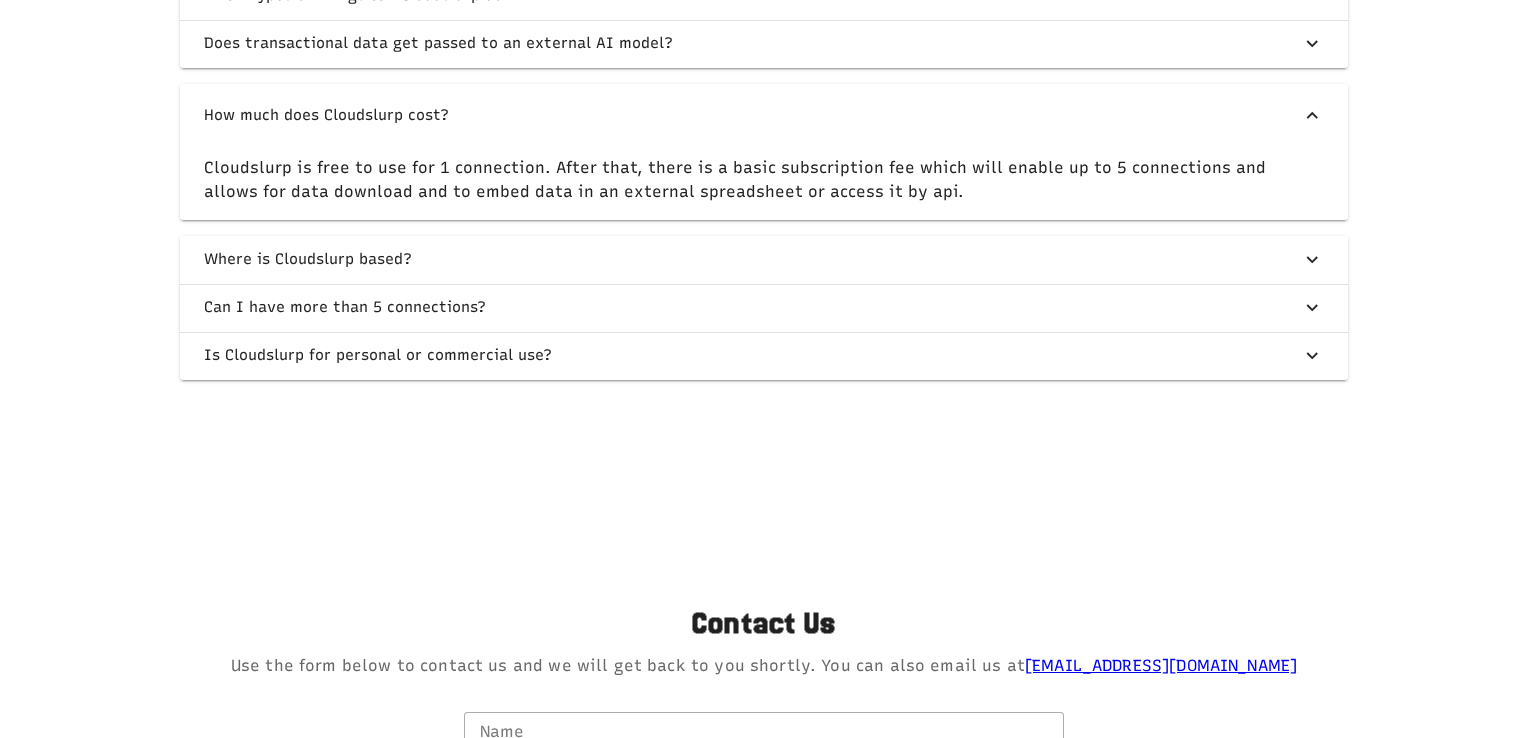 scroll, scrollTop: 5046, scrollLeft: 0, axis: vertical 